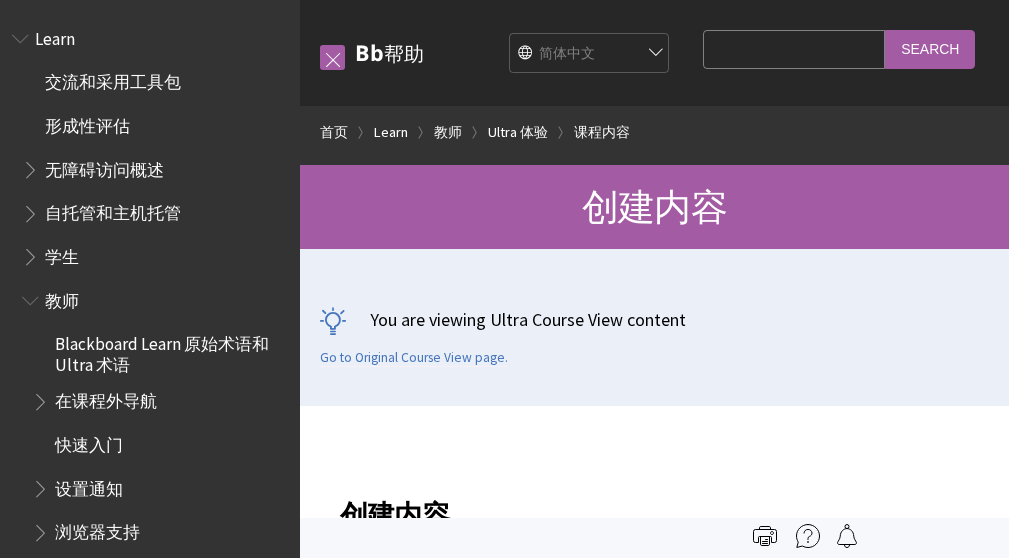 scroll, scrollTop: 0, scrollLeft: 0, axis: both 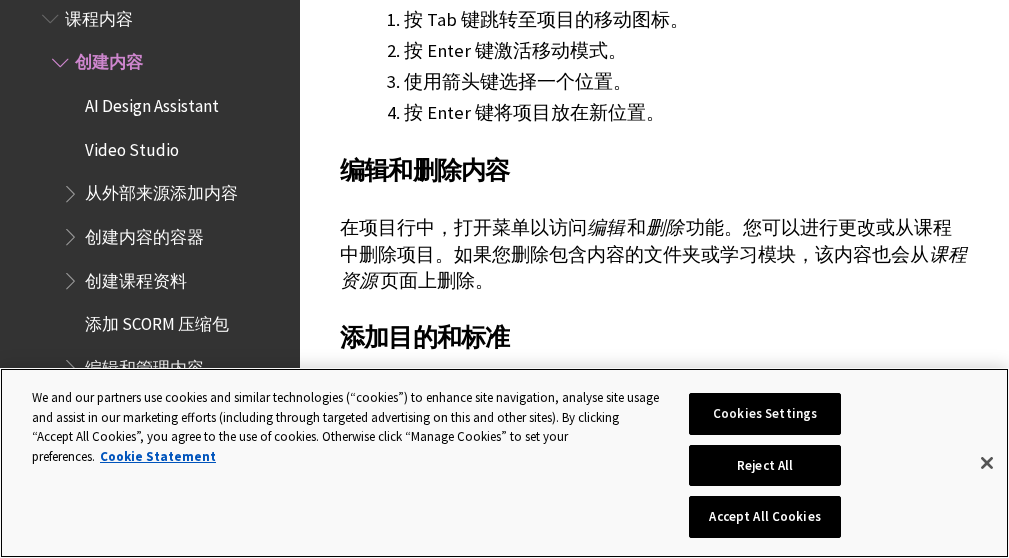 click on "Cookies Settings" at bounding box center (764, 414) 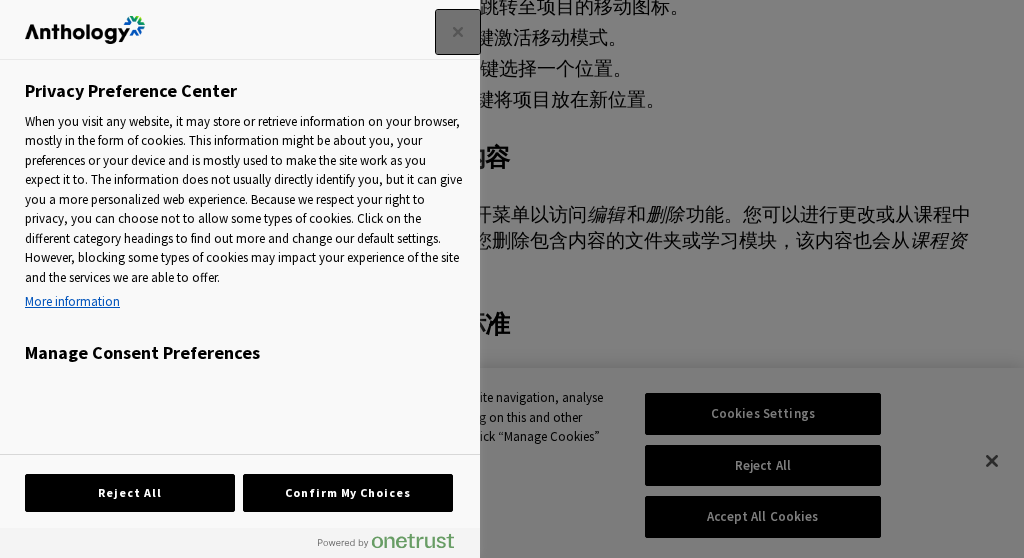 click at bounding box center [458, 32] 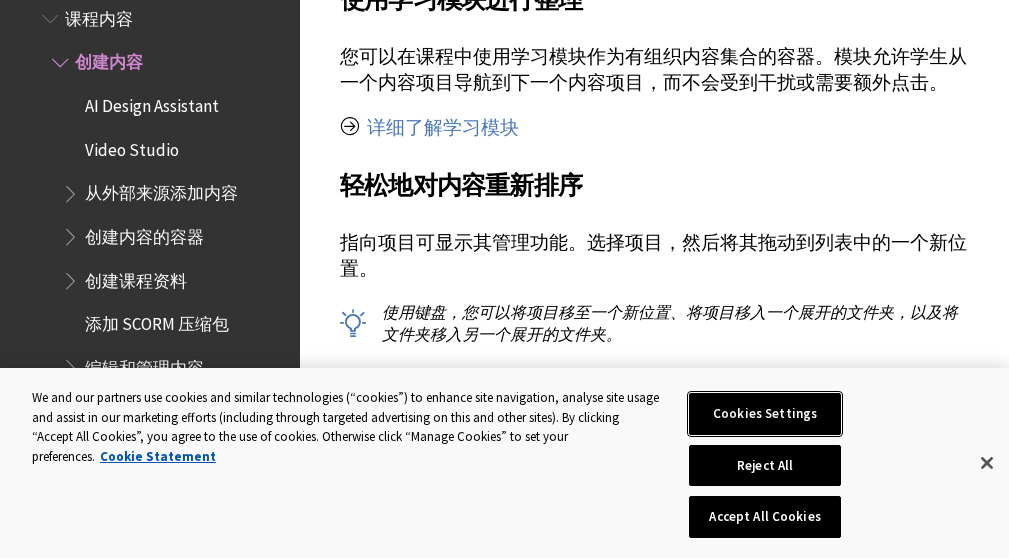 scroll, scrollTop: 1956, scrollLeft: 0, axis: vertical 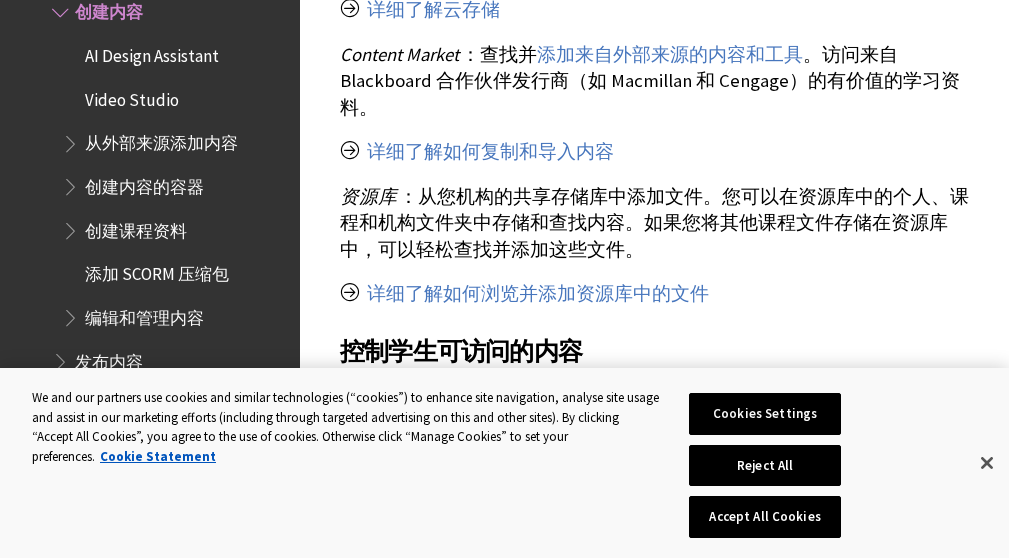 click on "从外部来源添加内容" at bounding box center (161, 140) 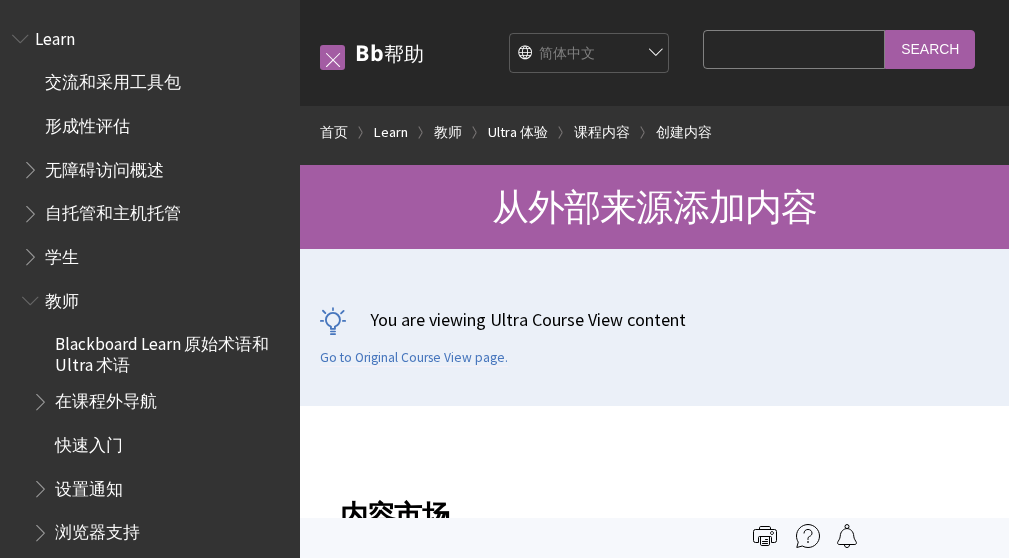 scroll, scrollTop: 1395, scrollLeft: 0, axis: vertical 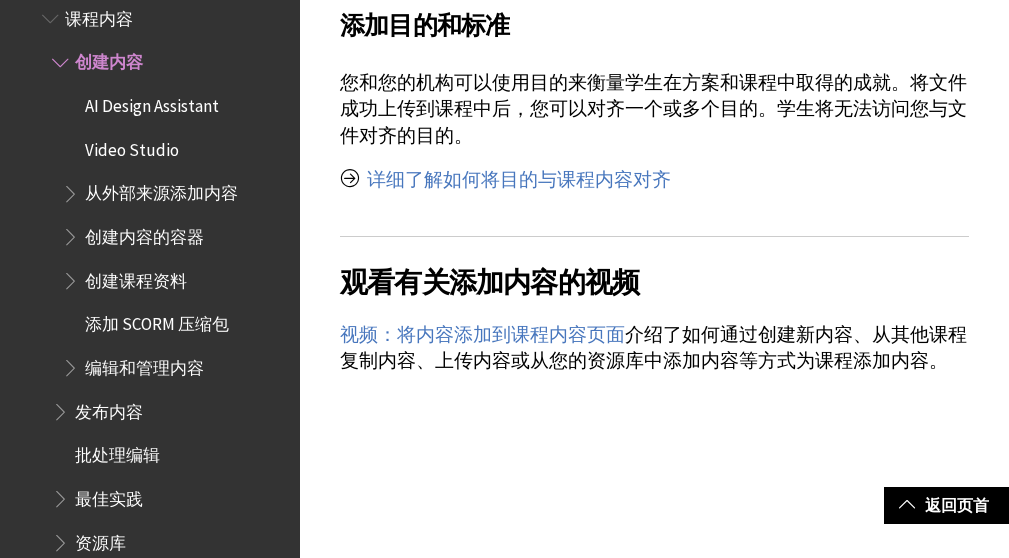 click on "AI Design Assistant Video Studio 从外部来源添加内容 创建内容的容器 创建课程资料 添加 SCORM 压缩包 编辑和管理内容" at bounding box center [170, 237] 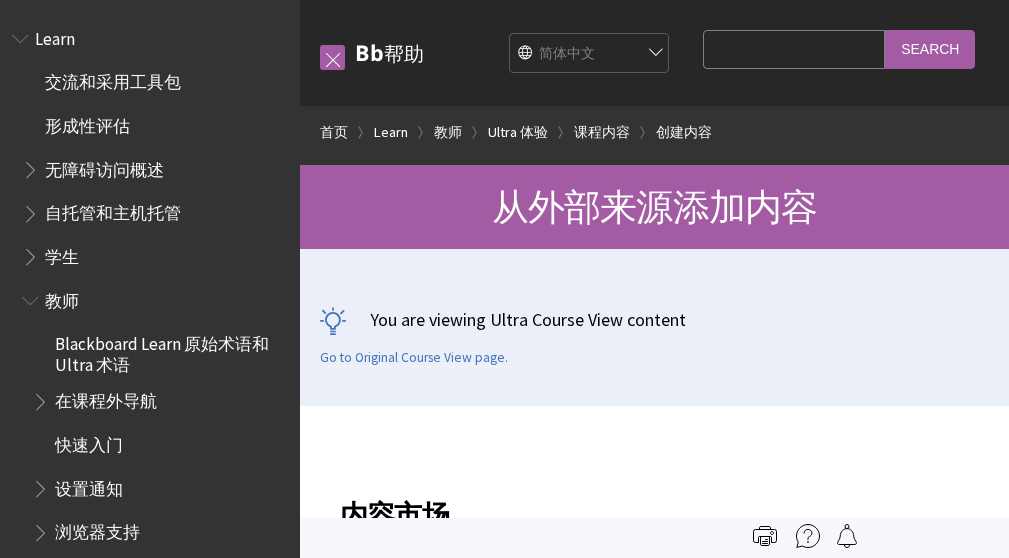 scroll, scrollTop: 519, scrollLeft: 0, axis: vertical 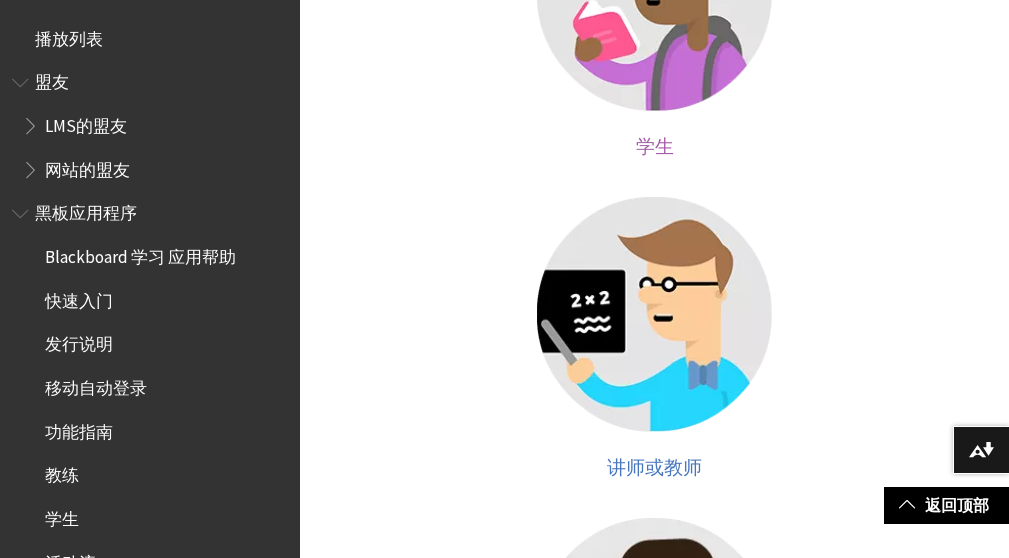 click at bounding box center [654, -7] 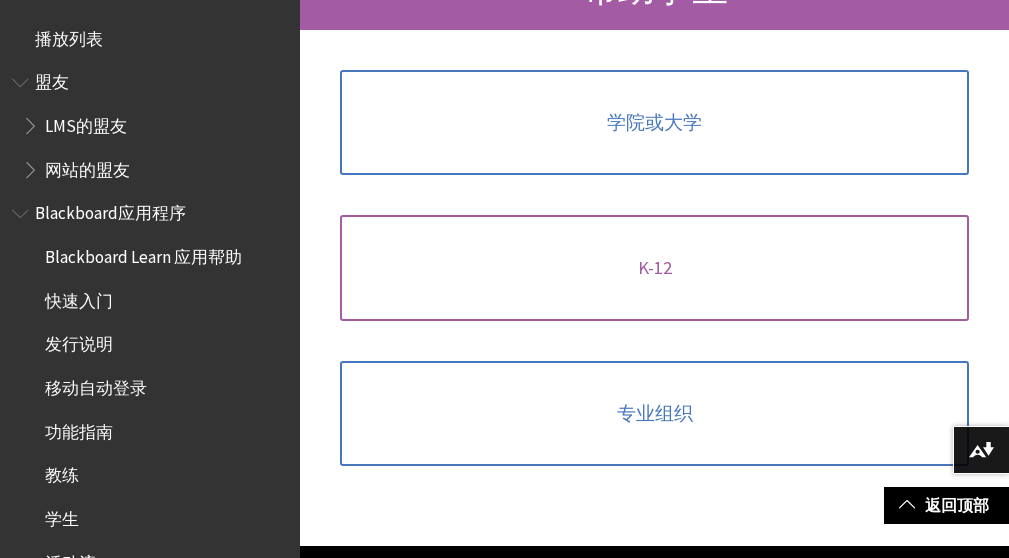 scroll, scrollTop: 396, scrollLeft: 0, axis: vertical 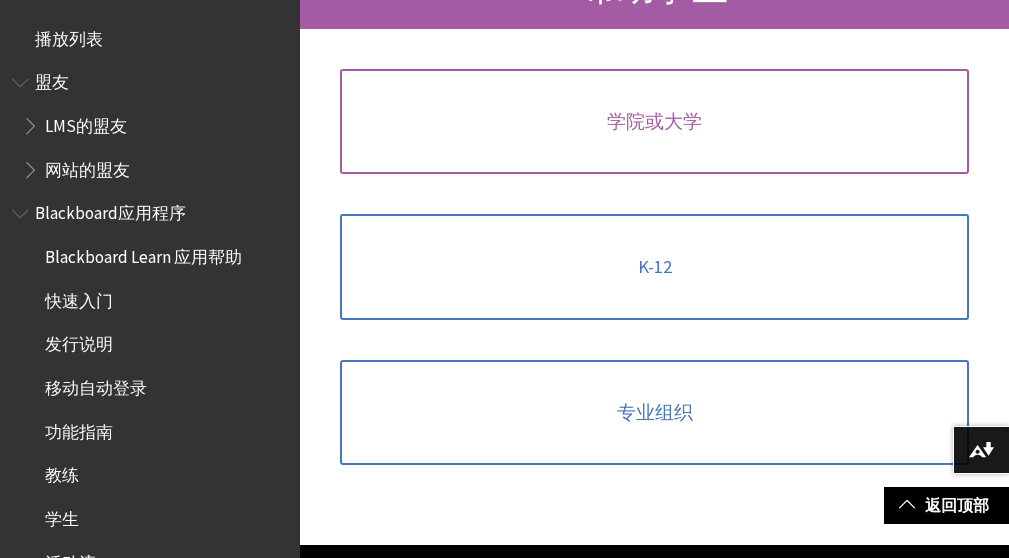 click on "学院或大学" at bounding box center (654, 122) 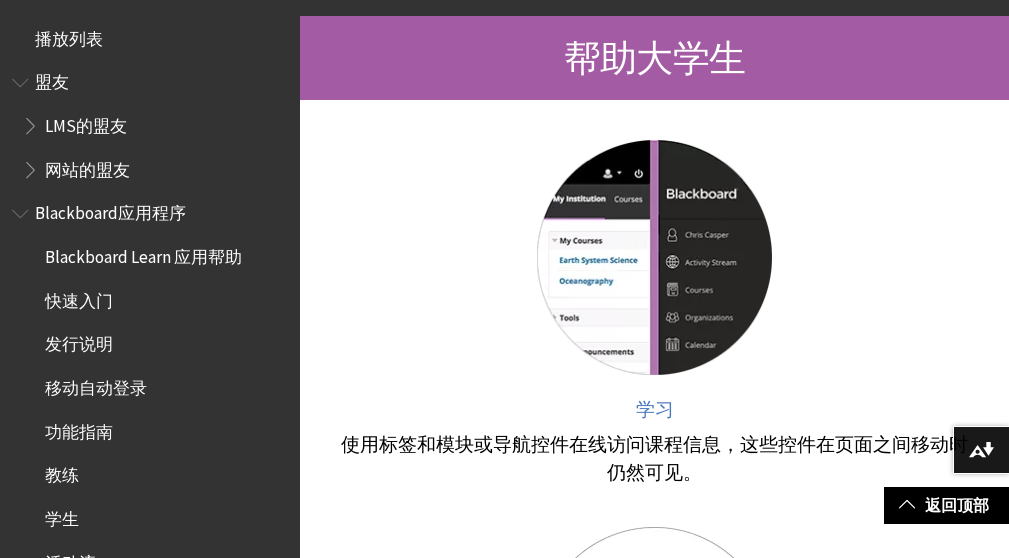 scroll, scrollTop: 330, scrollLeft: 0, axis: vertical 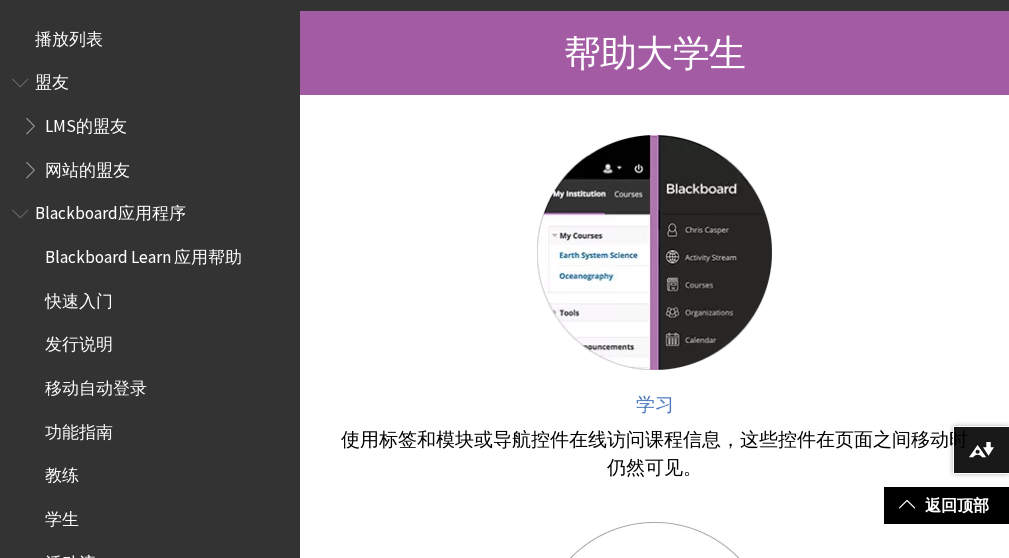 click on "学生" at bounding box center (62, 515) 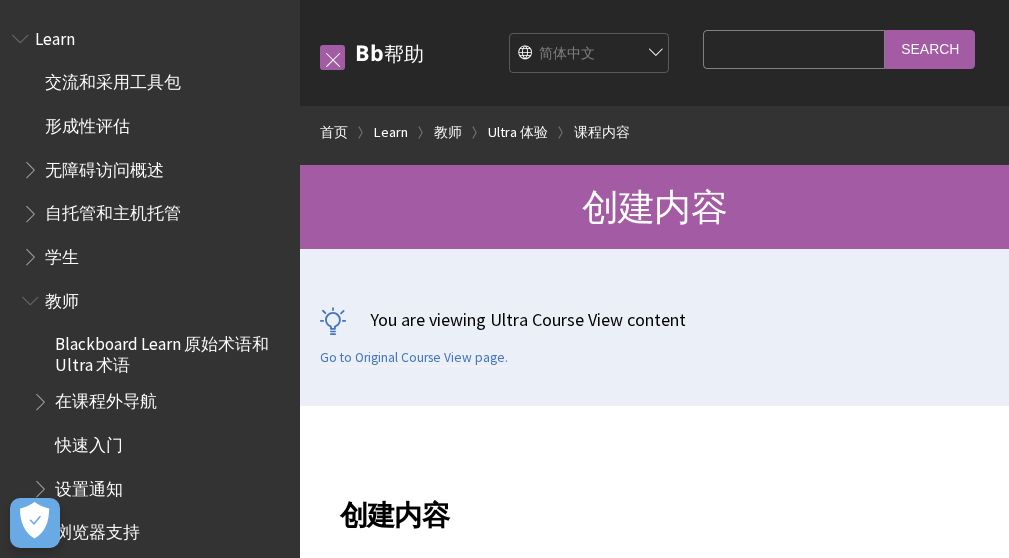 scroll, scrollTop: 840, scrollLeft: 0, axis: vertical 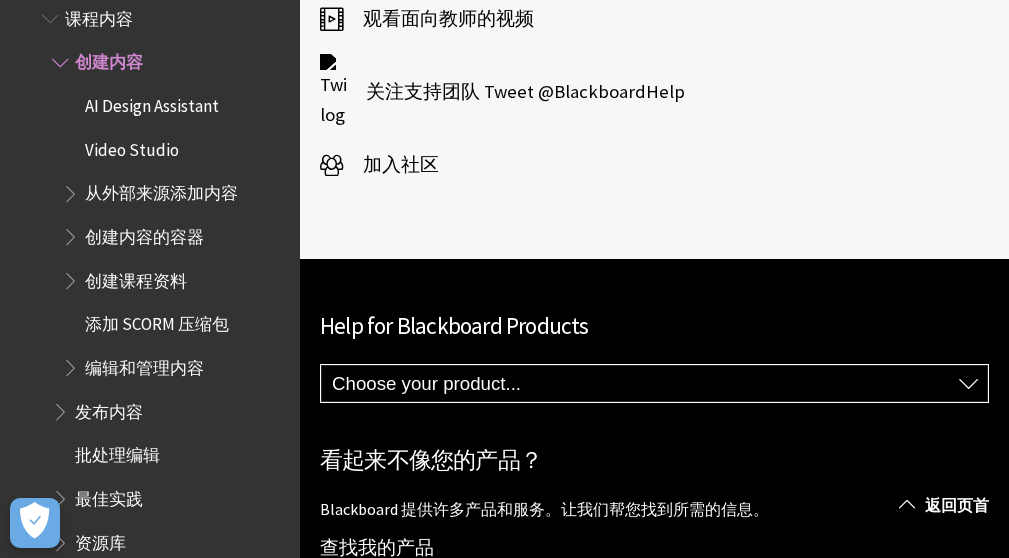 click on "Choose your product... Ally Blackboard 应用程序 Blackboard Data Collaborate Community Engagement Learn SafeAssign Student Success Training and Development Manager Web Community Manager" at bounding box center [654, 384] 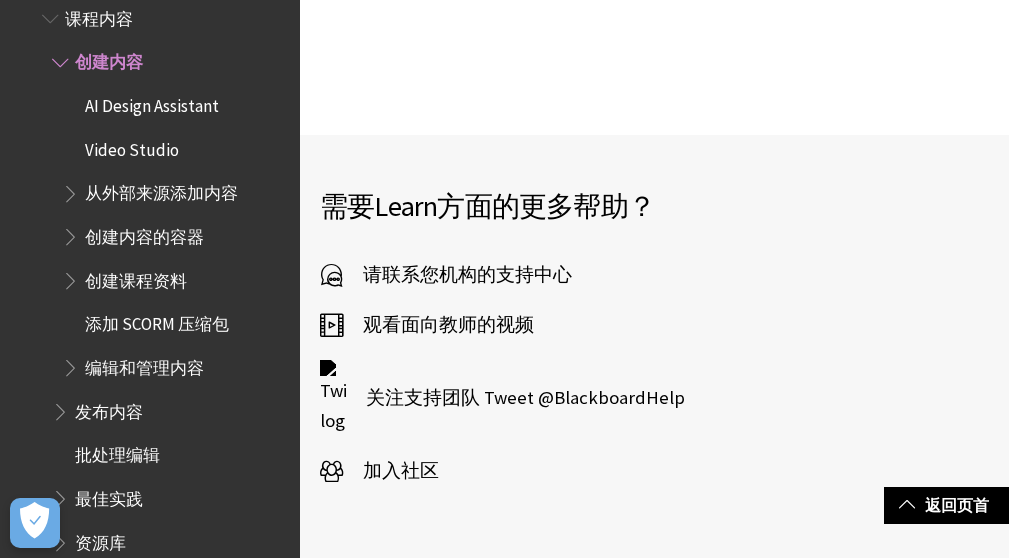 scroll, scrollTop: 4127, scrollLeft: 0, axis: vertical 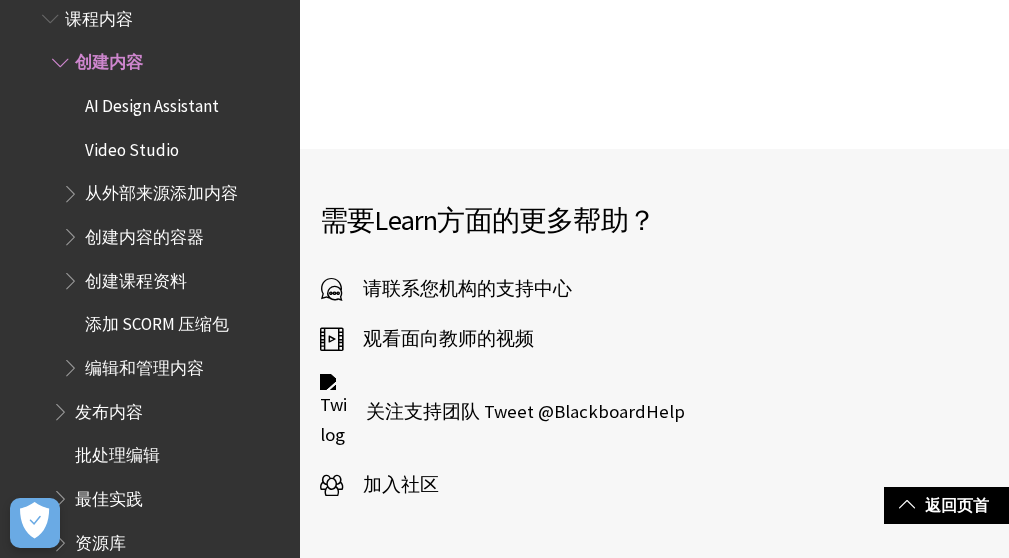 click on "请联系您机构的支持中心" at bounding box center (457, 289) 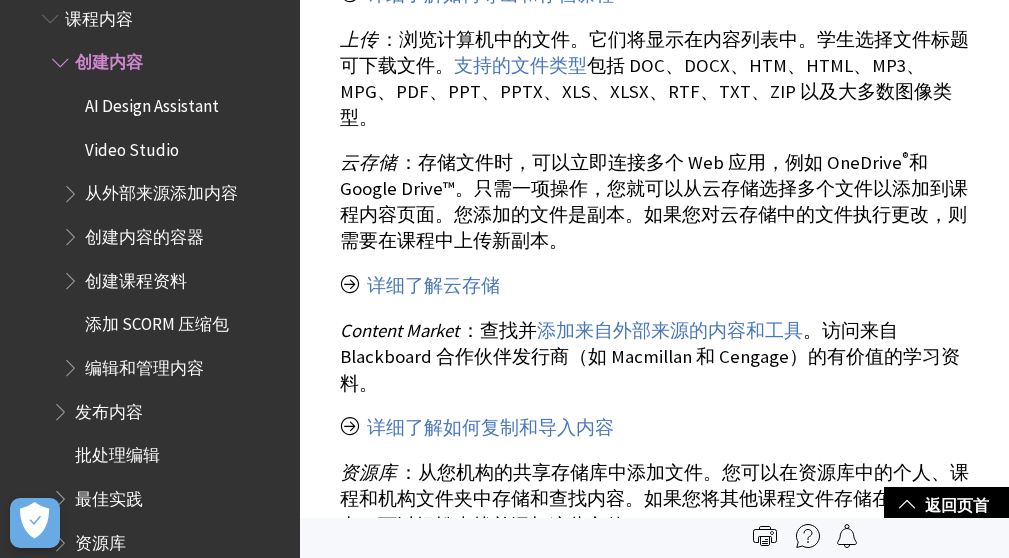 scroll, scrollTop: 1667, scrollLeft: 0, axis: vertical 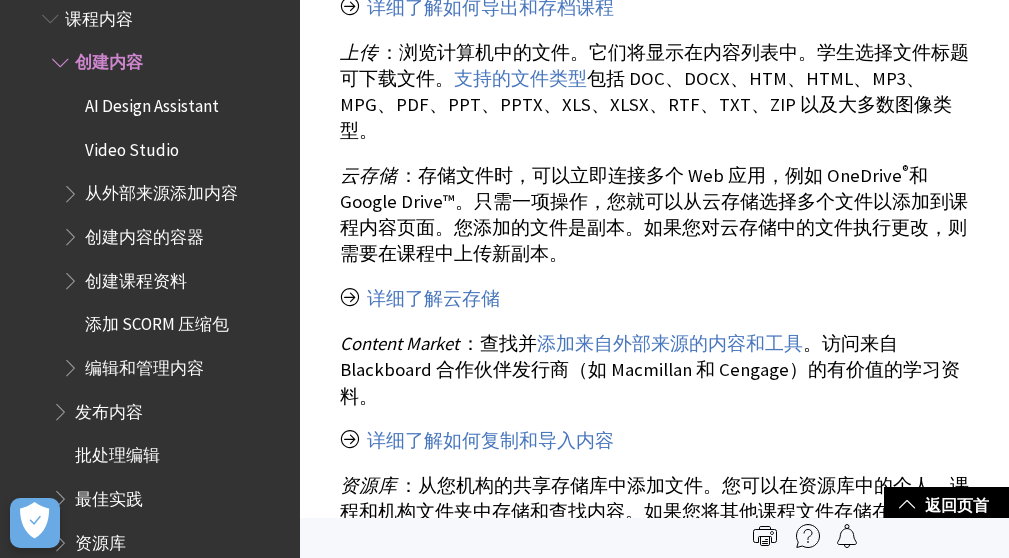 click at bounding box center (808, 536) 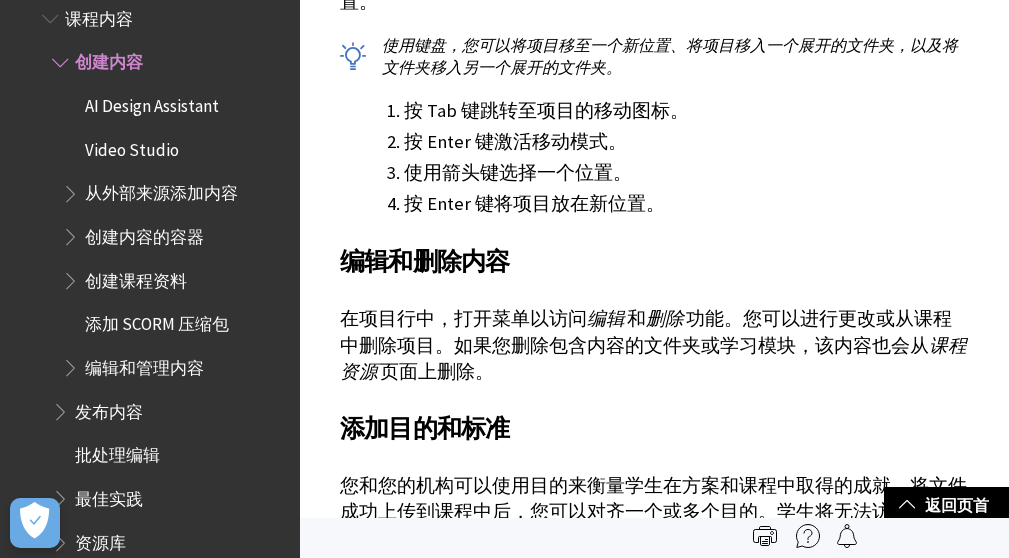 scroll, scrollTop: 3219, scrollLeft: 0, axis: vertical 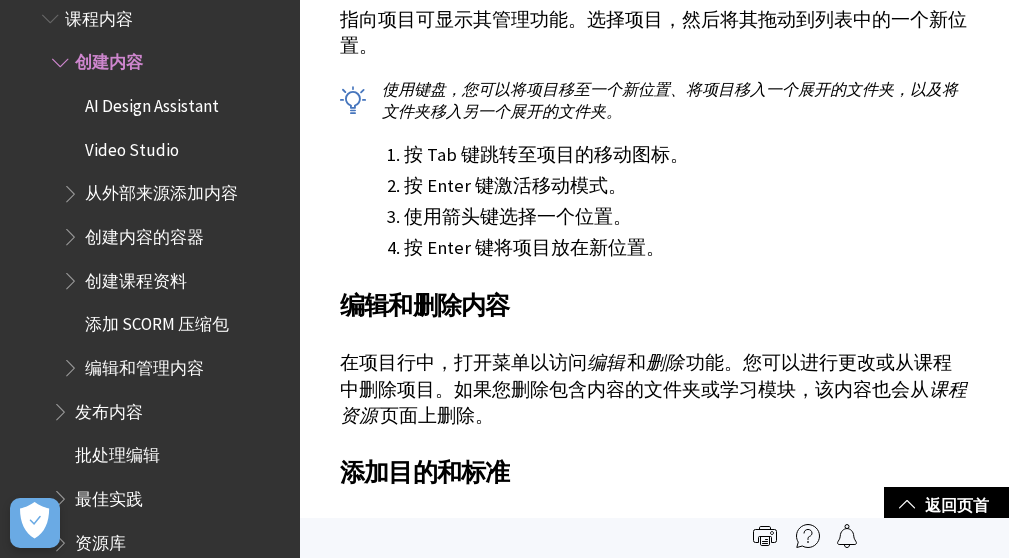 click at bounding box center (847, 536) 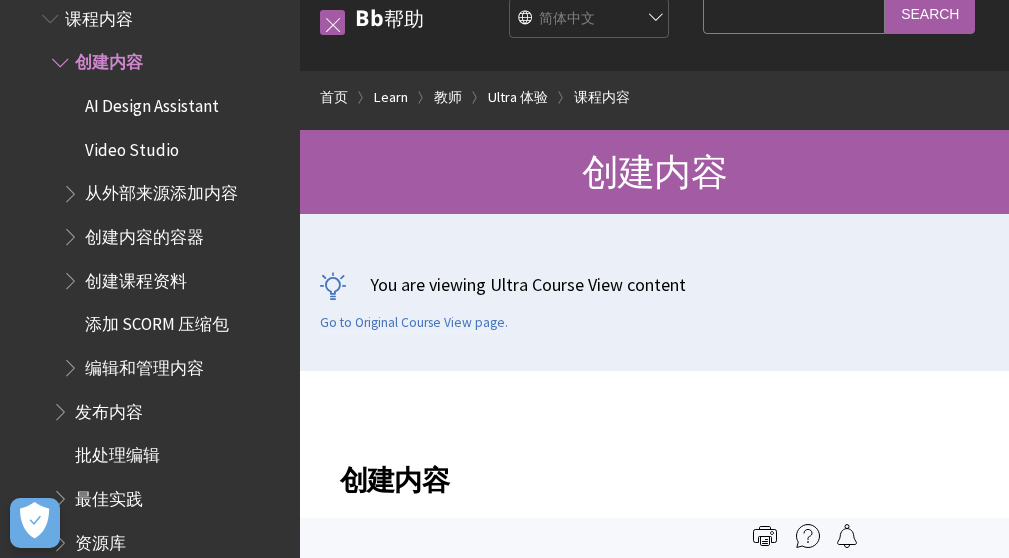 scroll, scrollTop: 36, scrollLeft: 0, axis: vertical 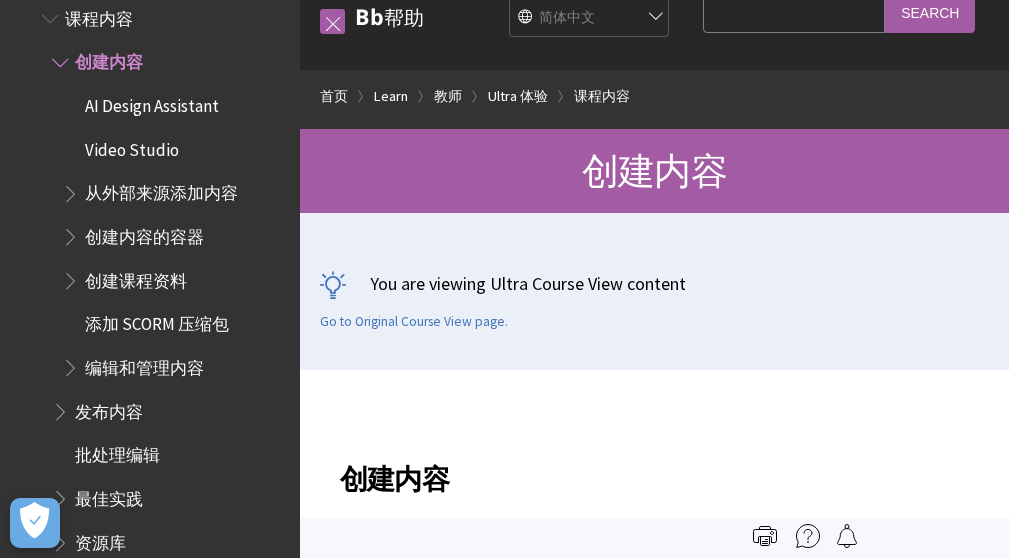 click on "You are viewing Ultra Course View content" at bounding box center (654, 283) 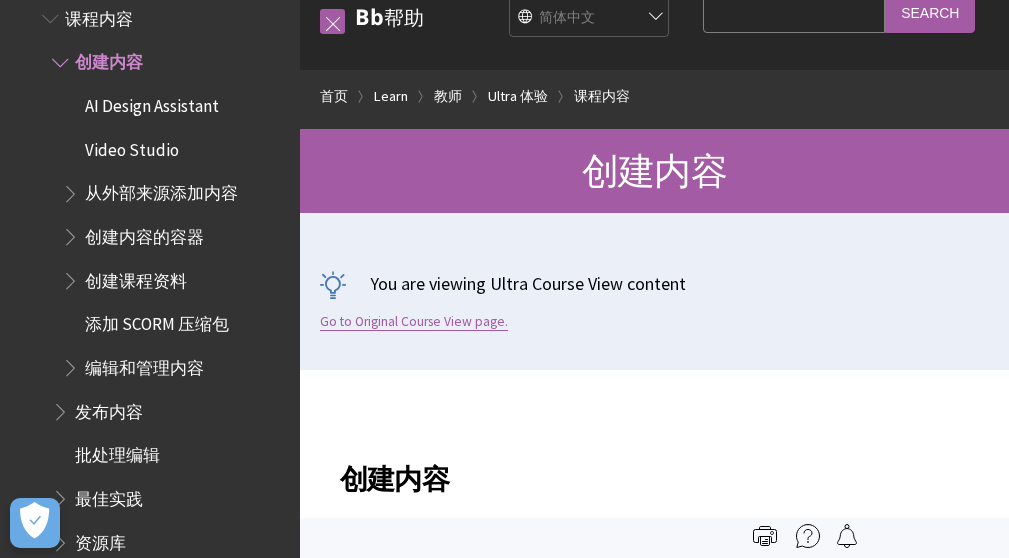 click on "Go to Original Course View page." at bounding box center [414, 322] 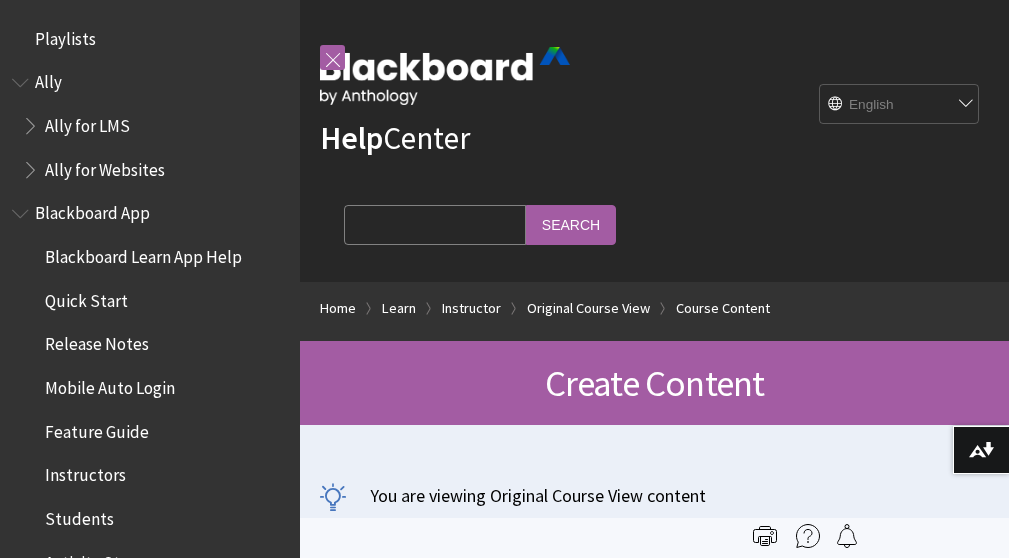 scroll, scrollTop: 0, scrollLeft: 0, axis: both 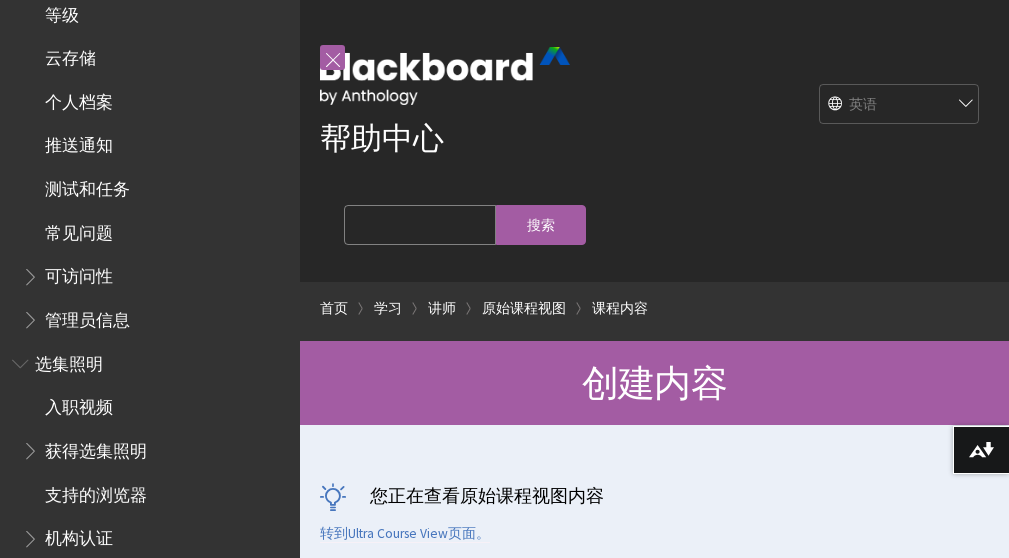 click on "常见问题" at bounding box center [79, 229] 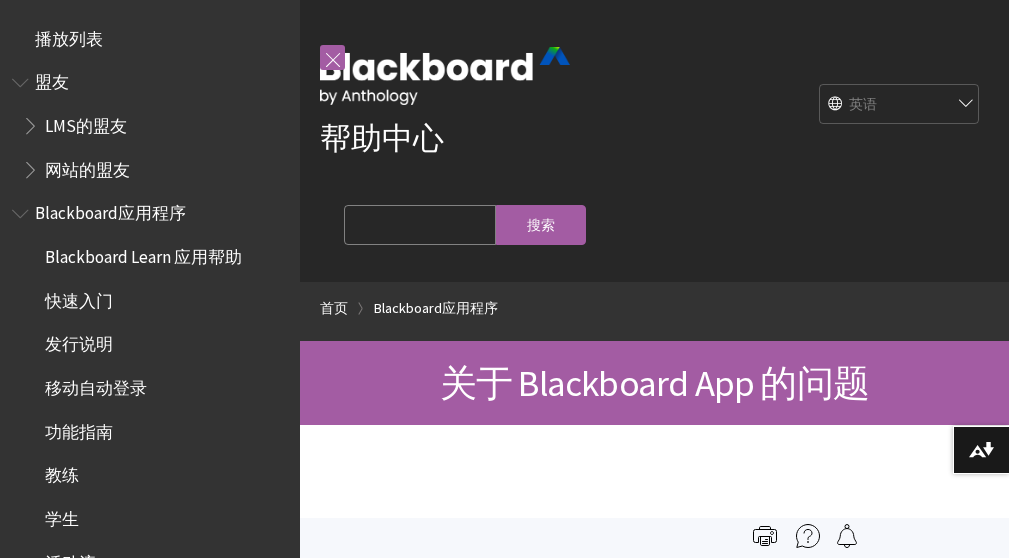 scroll, scrollTop: 0, scrollLeft: 0, axis: both 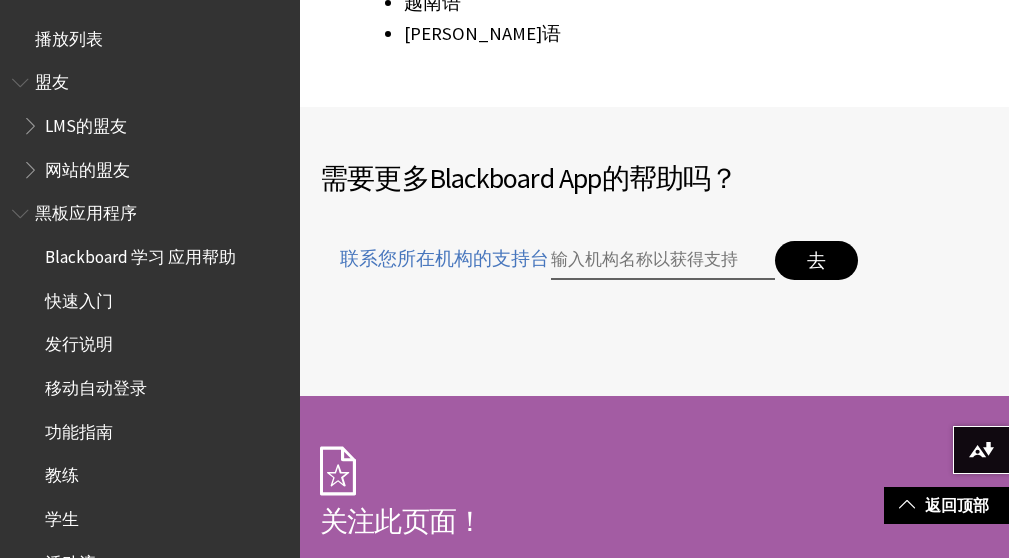 click on "快速入门" at bounding box center [79, 297] 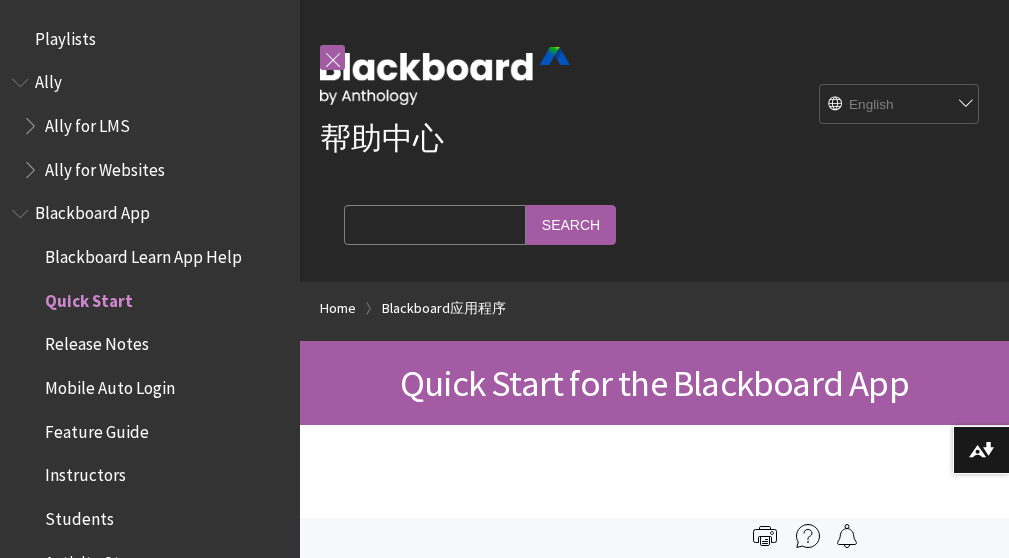 scroll, scrollTop: 0, scrollLeft: 0, axis: both 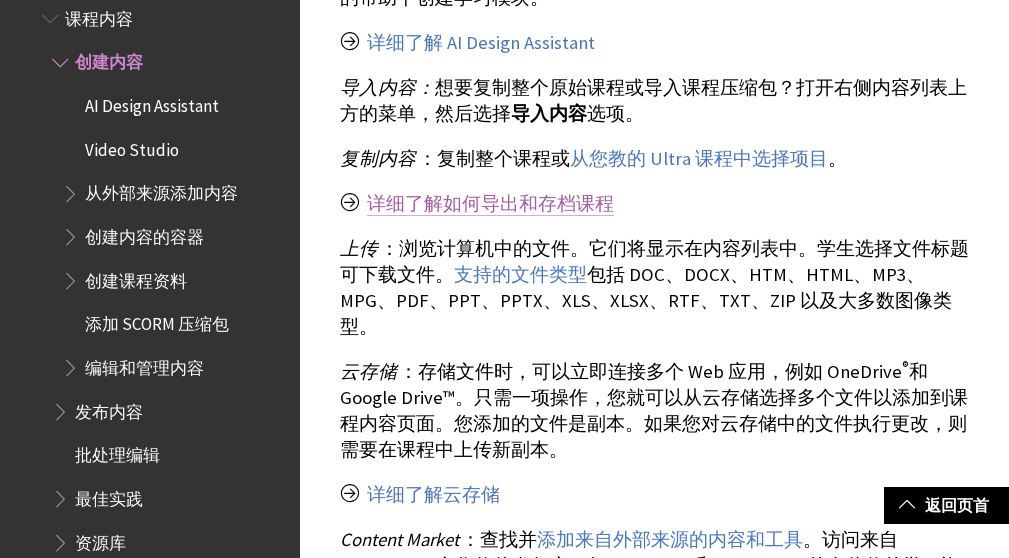 click on "详细了解如何导出和存档课程" at bounding box center (490, 204) 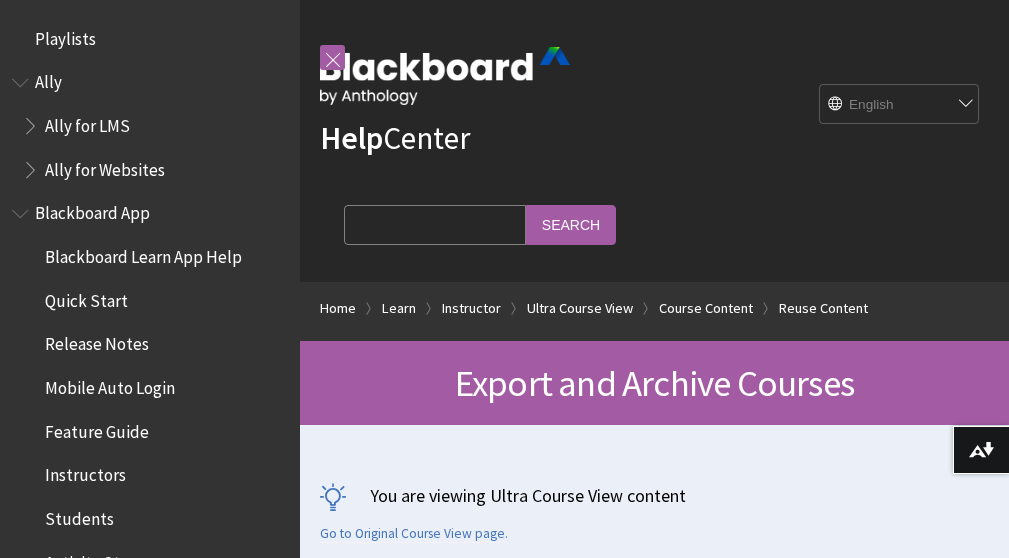 scroll, scrollTop: 667, scrollLeft: 0, axis: vertical 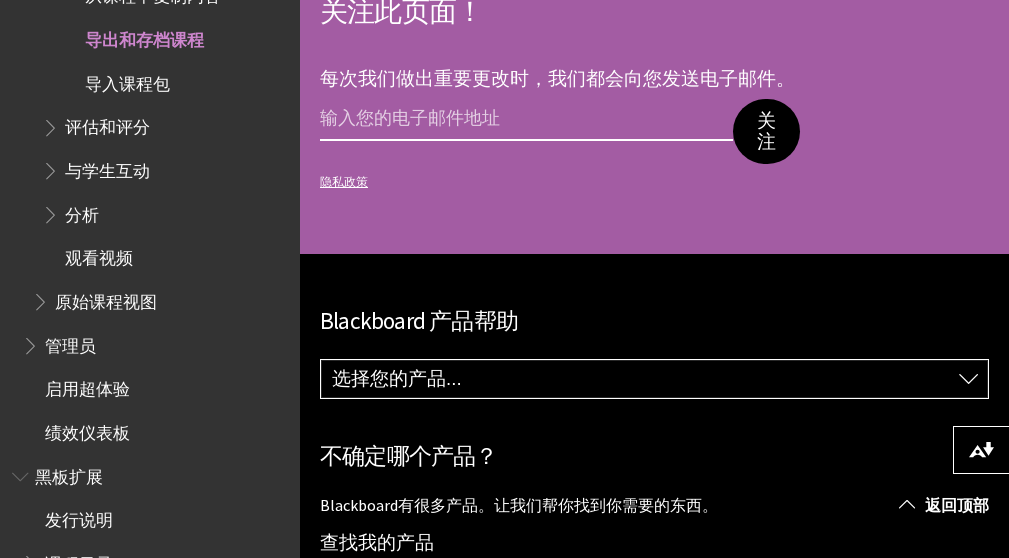 click at bounding box center (526, 120) 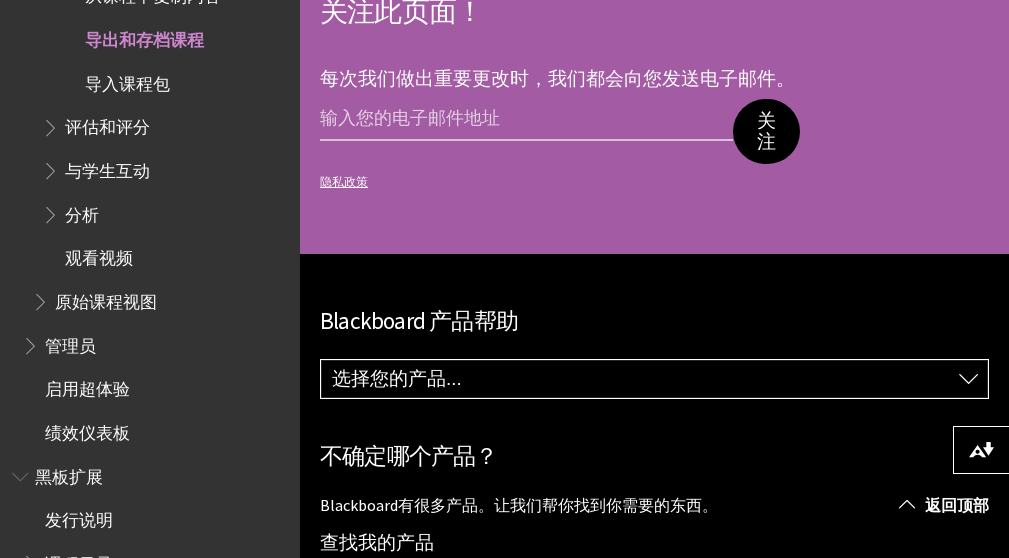 click on "关注 隐私政策" at bounding box center (620, 147) 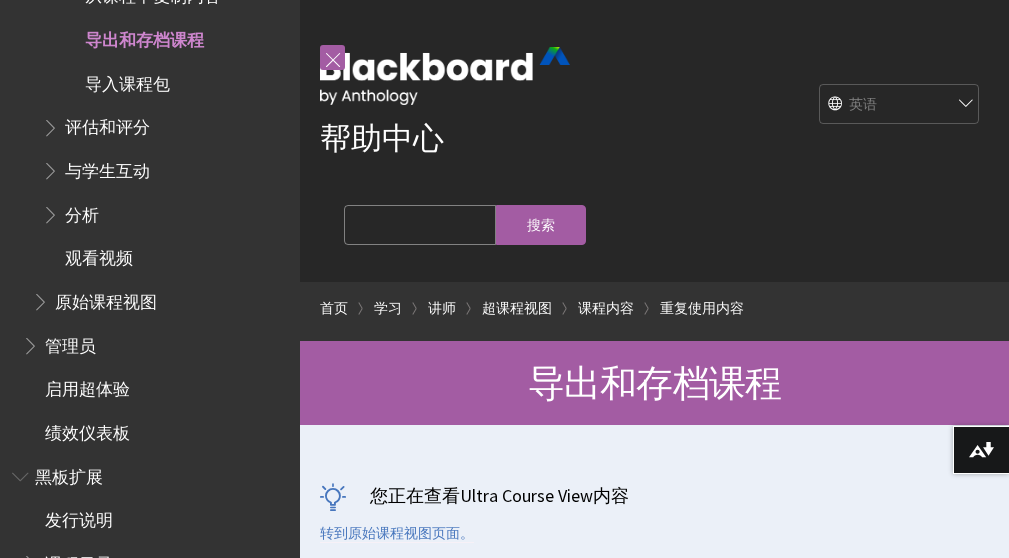 scroll, scrollTop: -1, scrollLeft: 0, axis: vertical 